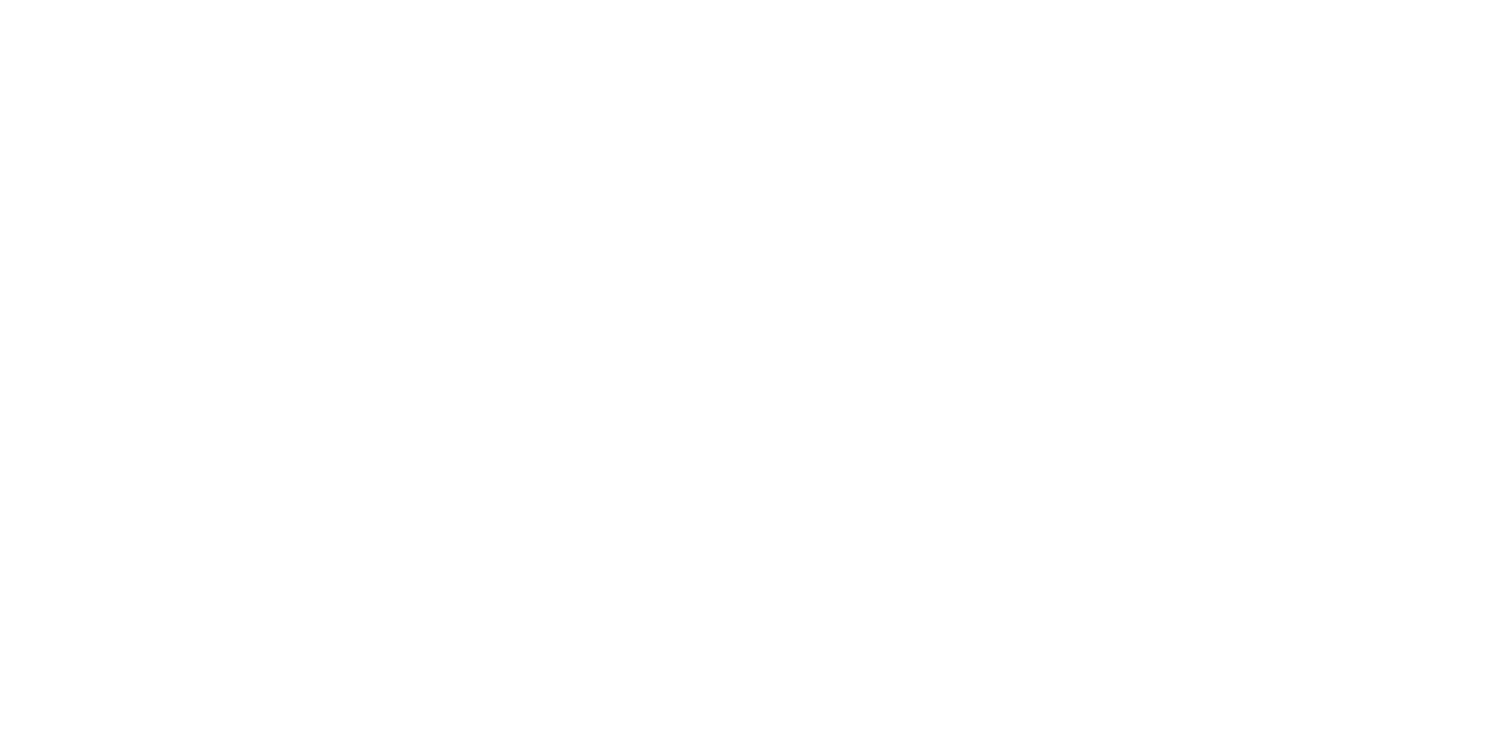 scroll, scrollTop: 0, scrollLeft: 0, axis: both 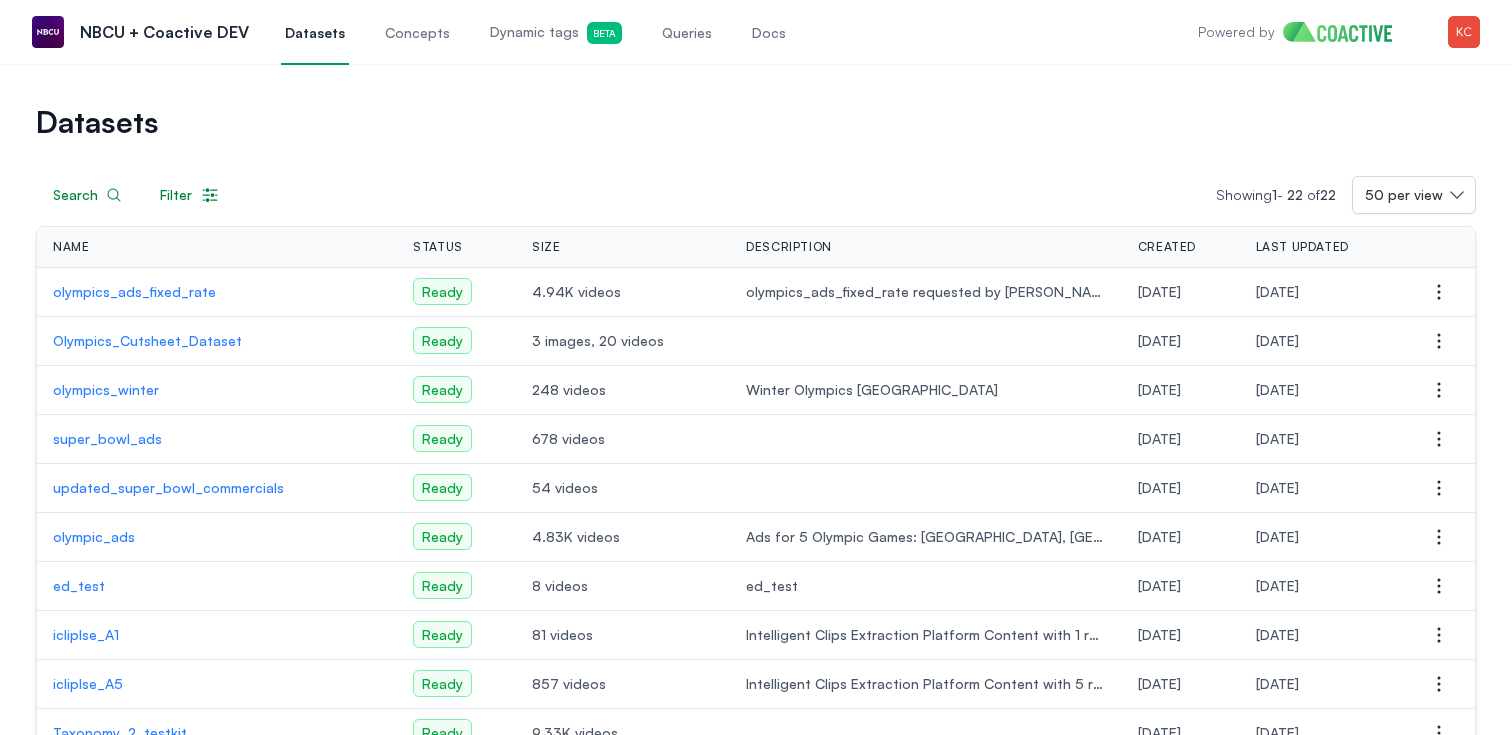 click on "olympic_ads" at bounding box center [217, 537] 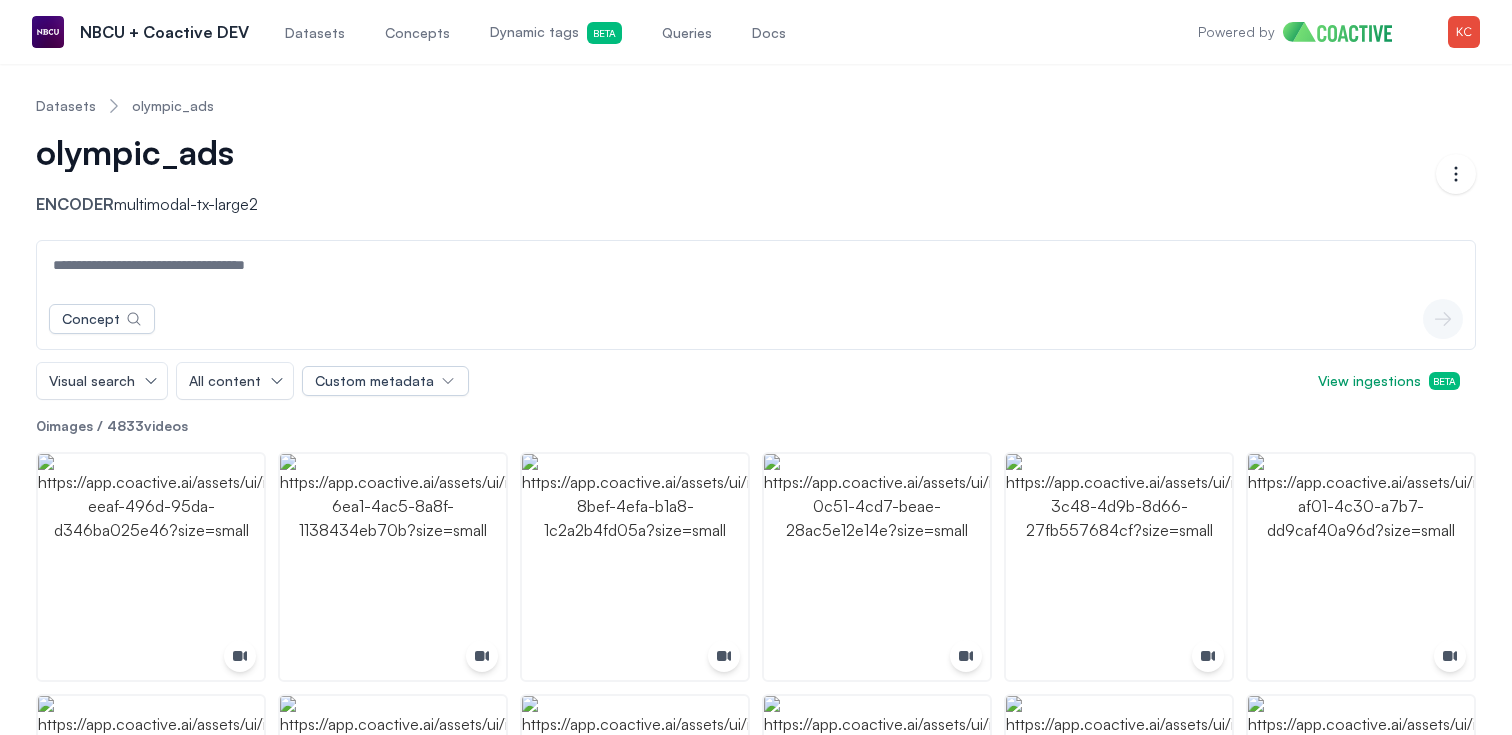 click on "Queries" at bounding box center [687, 33] 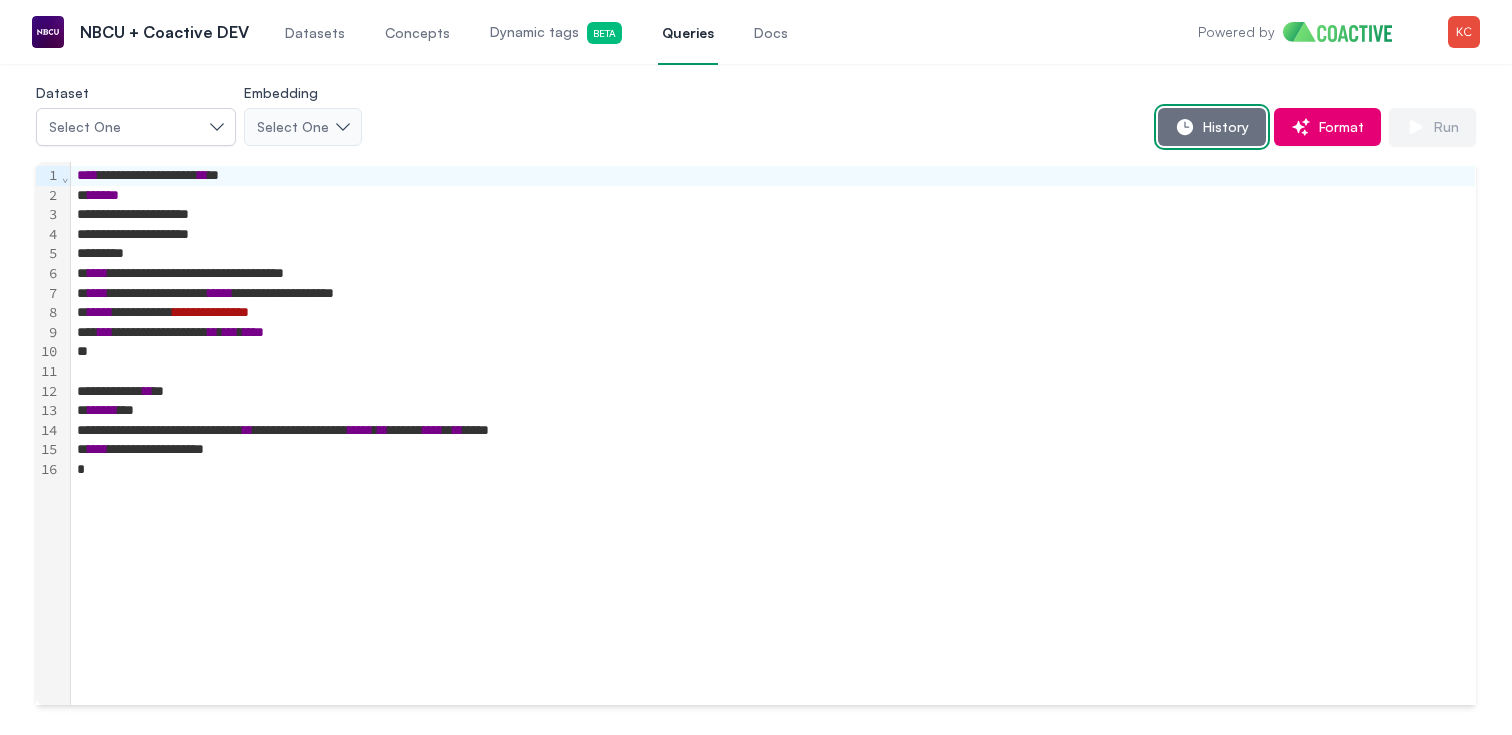 click on "History" at bounding box center (1222, 127) 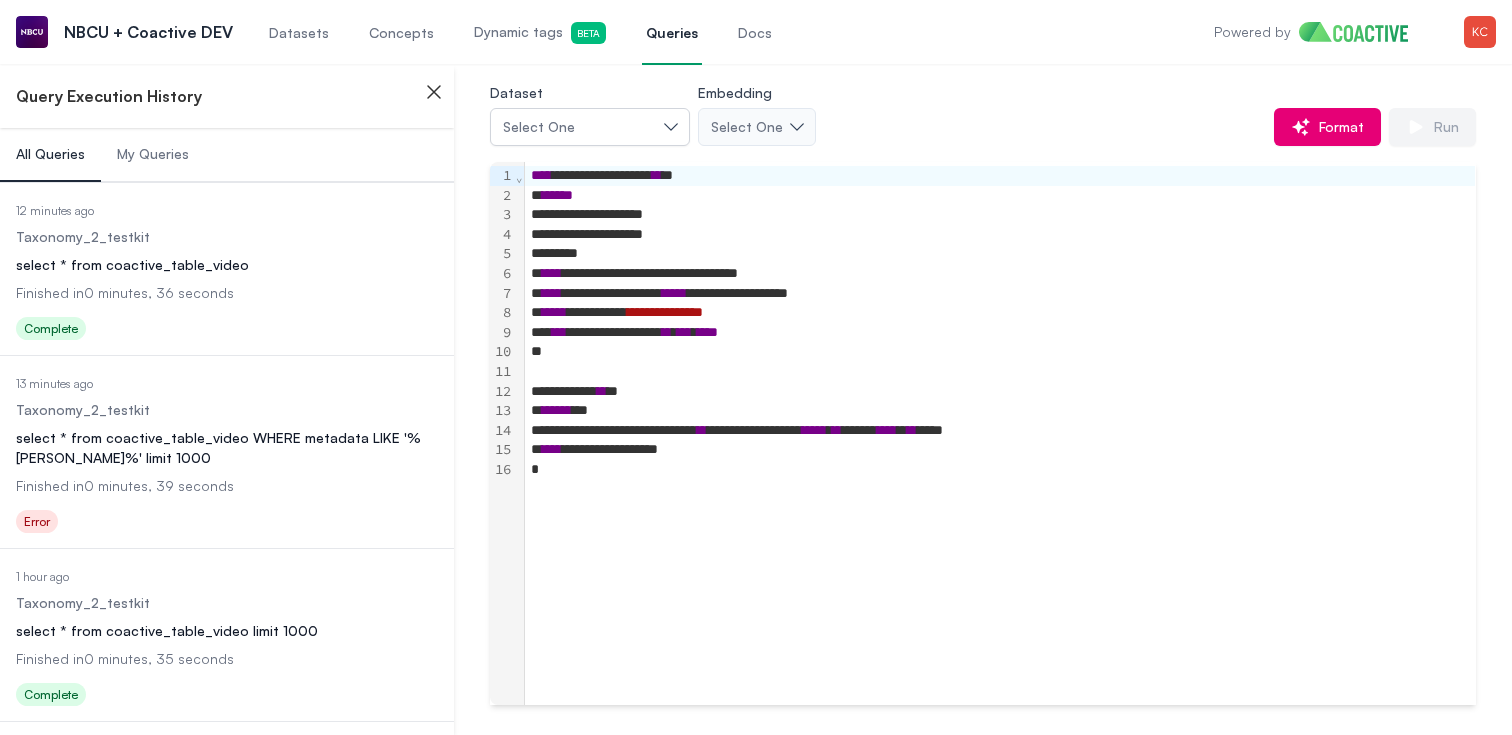 click on "My Queries" at bounding box center [153, 154] 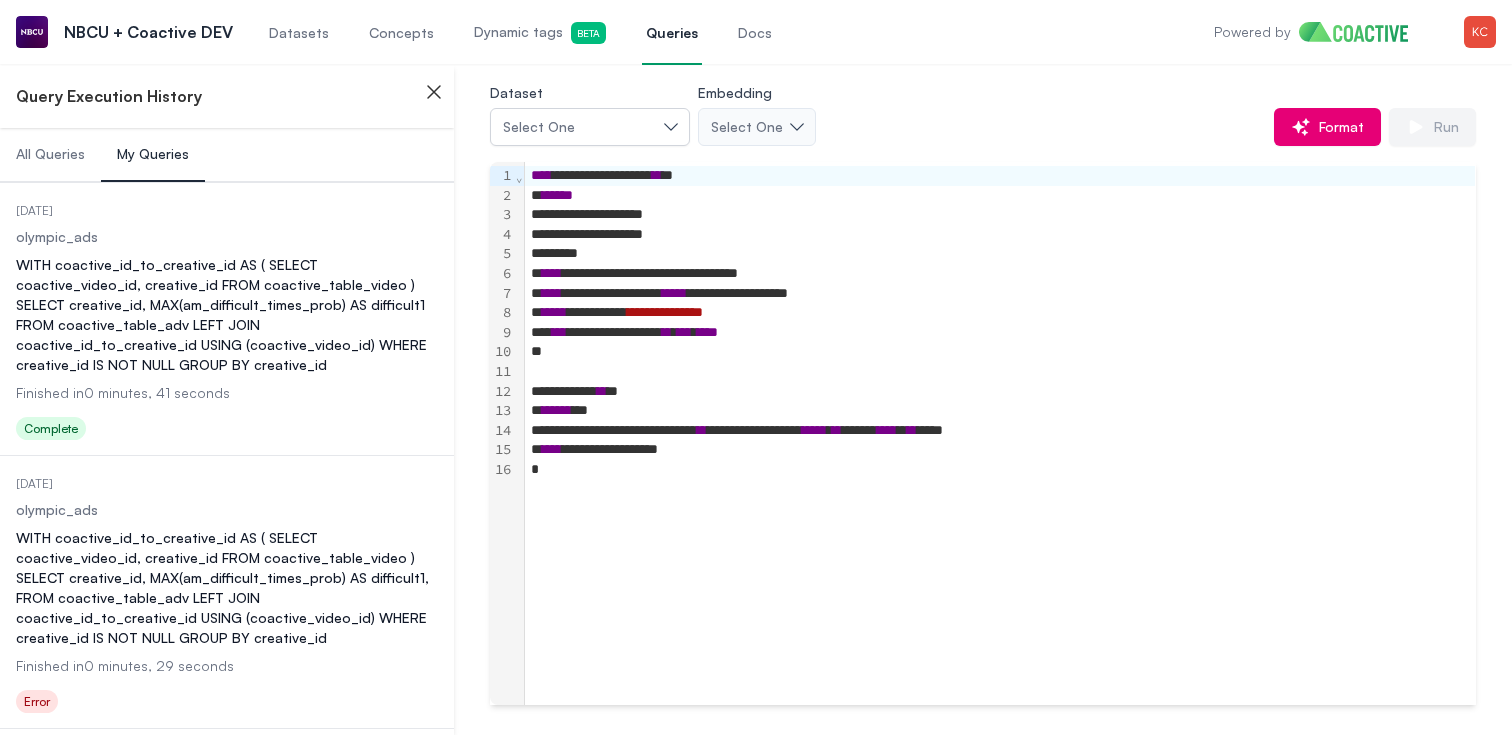 click on "WITH
coactive_id_to_creative_id AS (
SELECT
coactive_video_id,
creative_id
FROM
coactive_table_video
)
SELECT
creative_id,
MAX(am_difficult_times_prob) AS difficult1
FROM
coactive_table_adv
LEFT JOIN coactive_id_to_creative_id USING (coactive_video_id)
WHERE
creative_id IS NOT NULL
GROUP BY
creative_id" at bounding box center (227, 315) 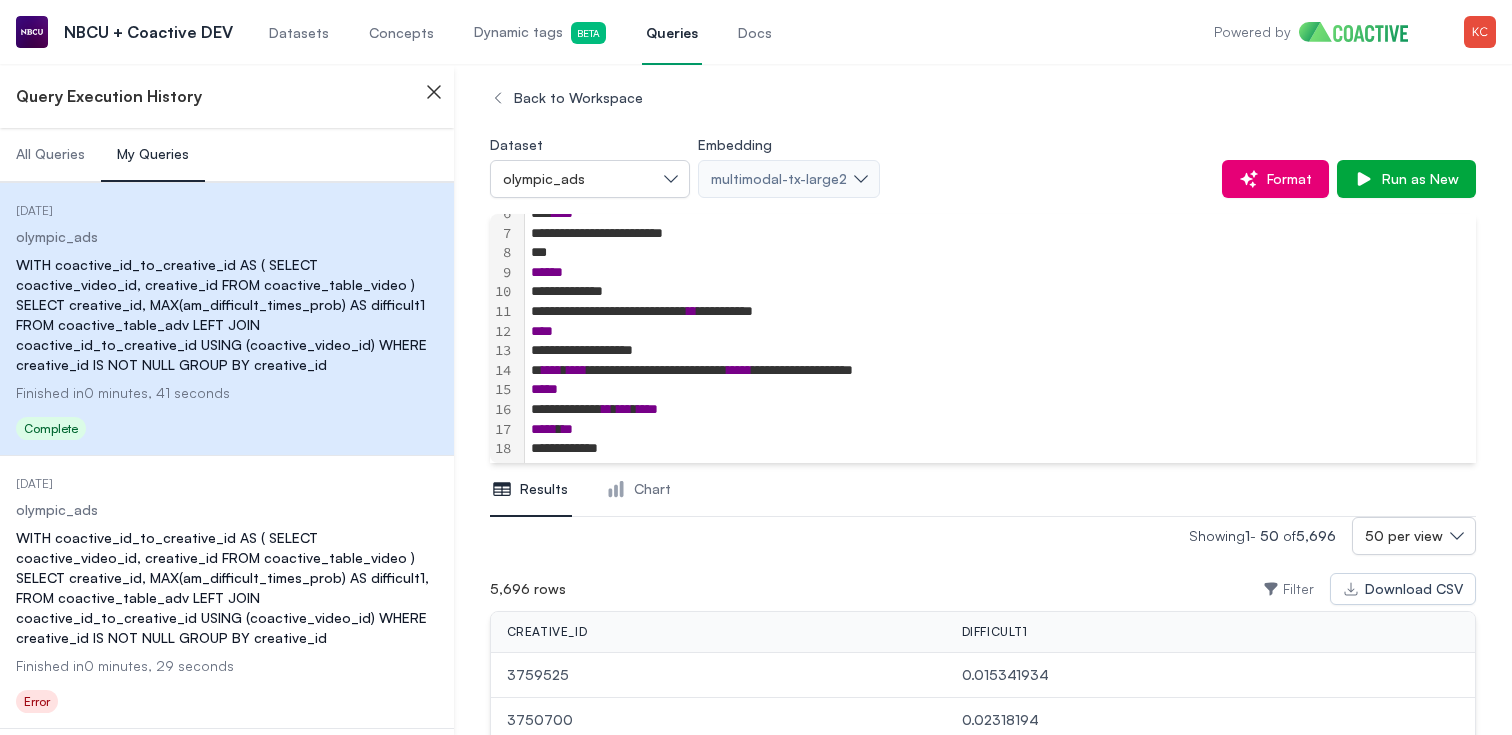 scroll, scrollTop: 0, scrollLeft: 0, axis: both 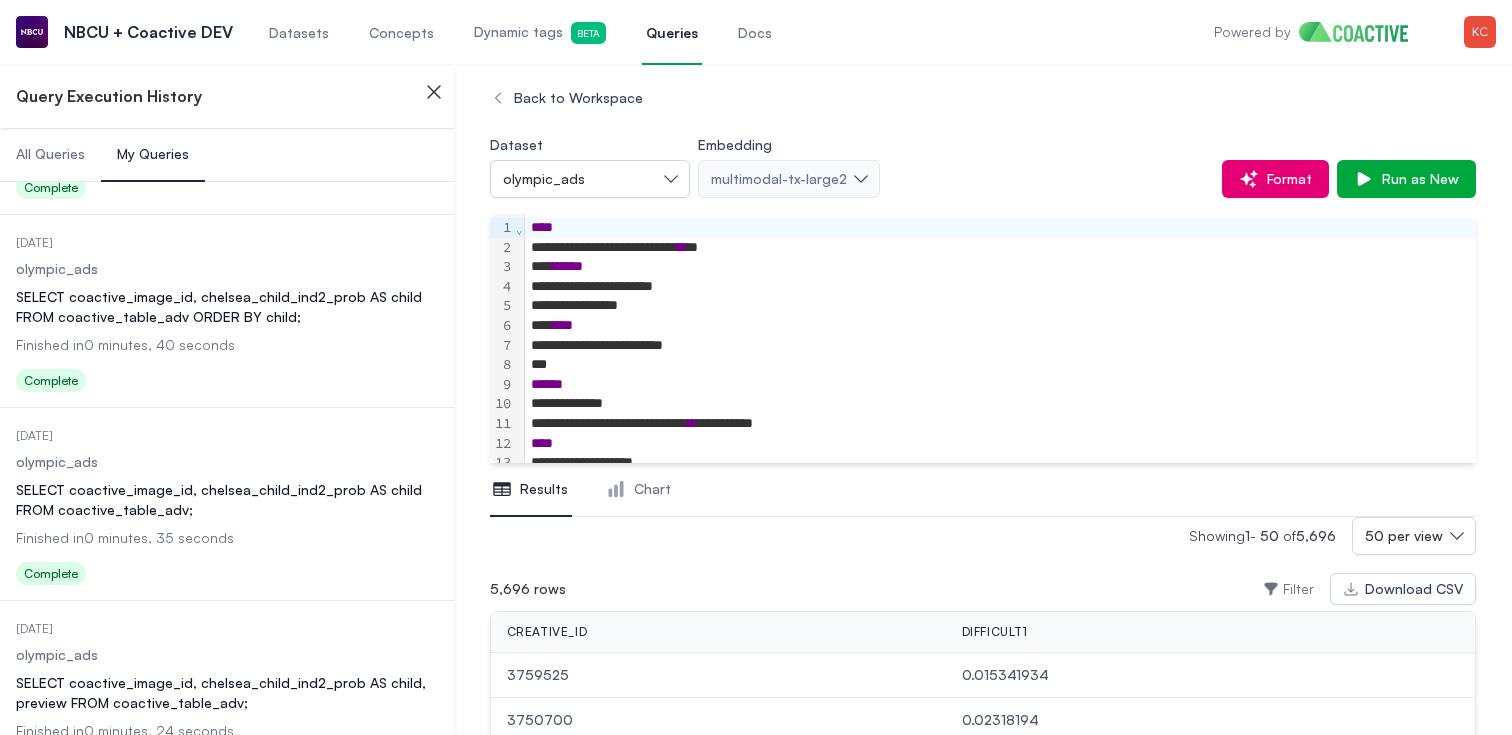 click on "SELECT
coactive_image_id,
chelsea_child_ind2_prob AS child
FROM
coactive_table_adv;" at bounding box center [227, 500] 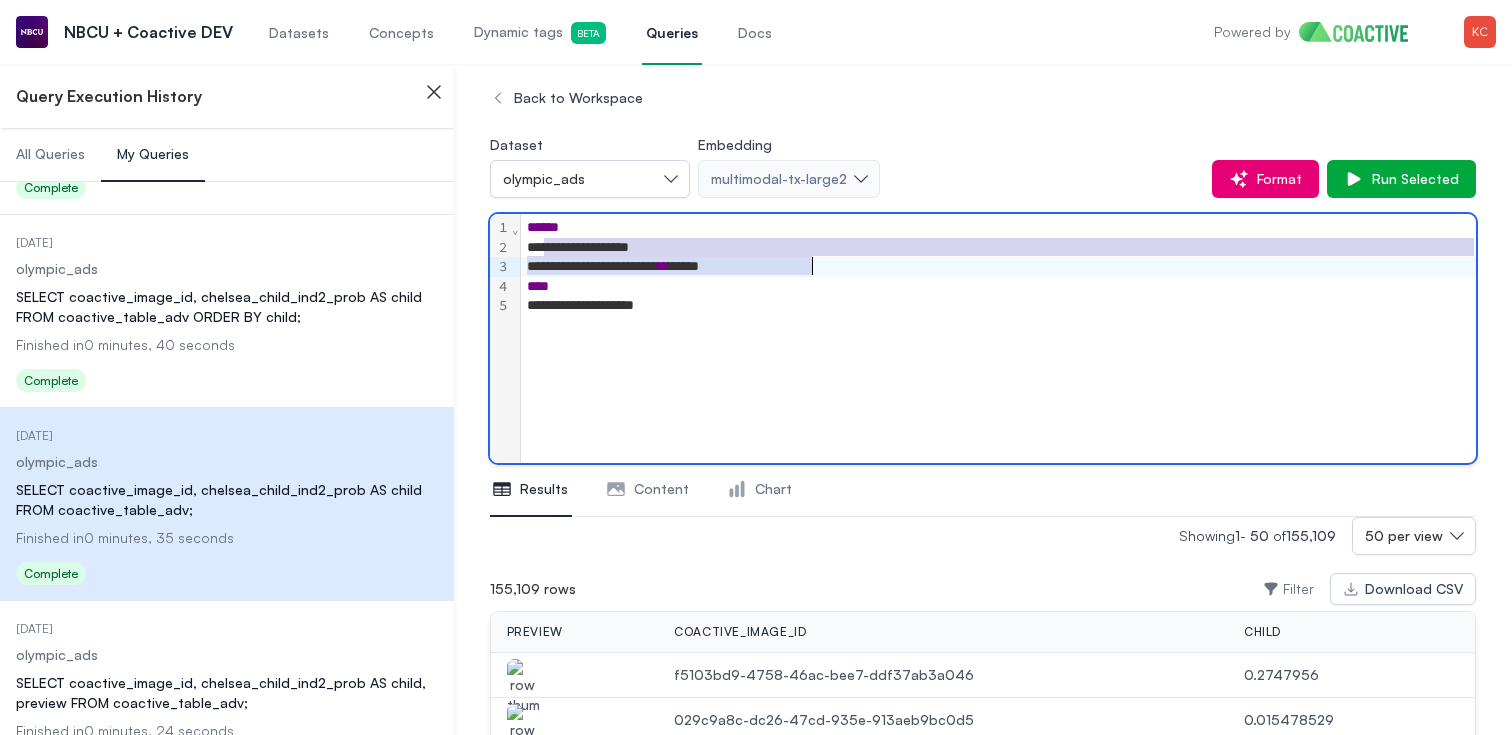 drag, startPoint x: 542, startPoint y: 247, endPoint x: 820, endPoint y: 269, distance: 278.86914 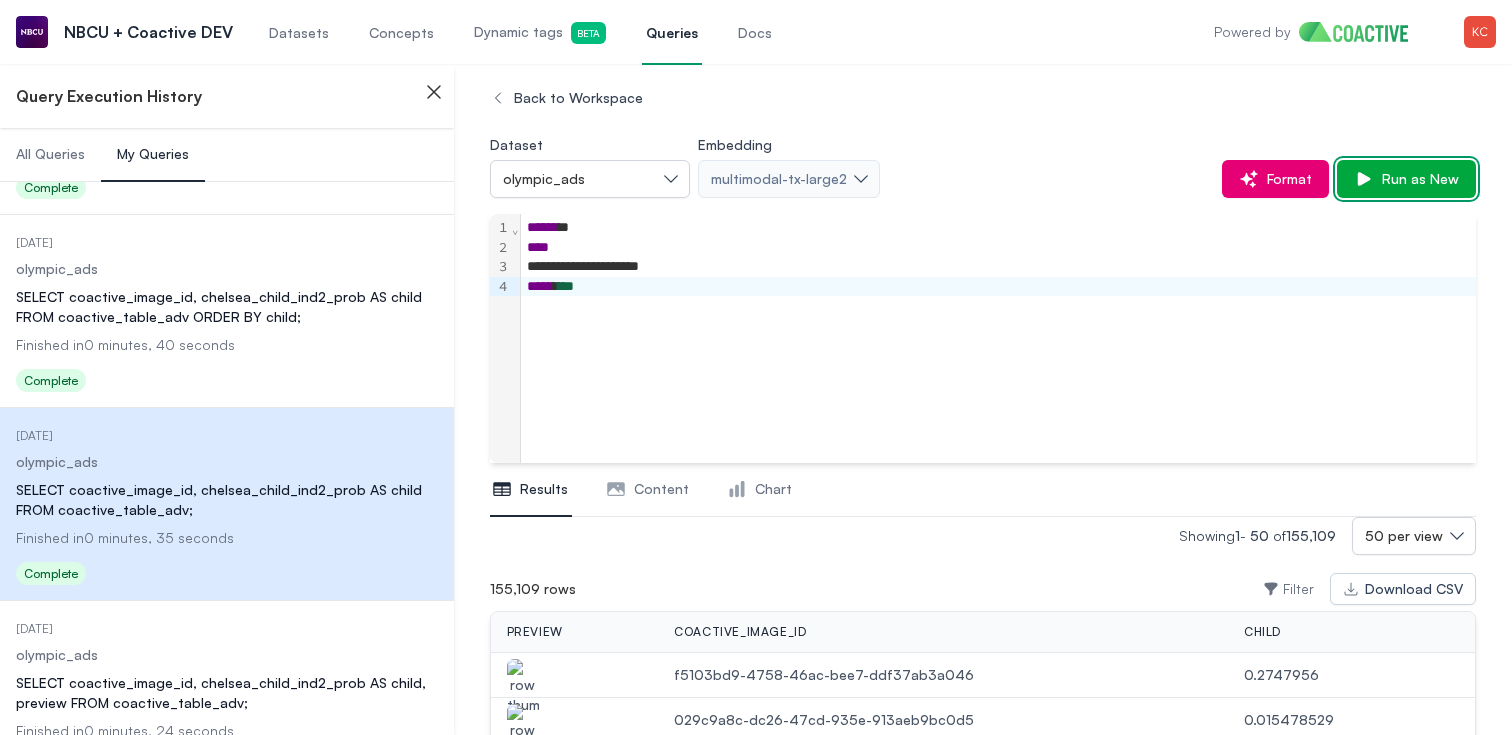 click on "Run as New" at bounding box center (1416, 179) 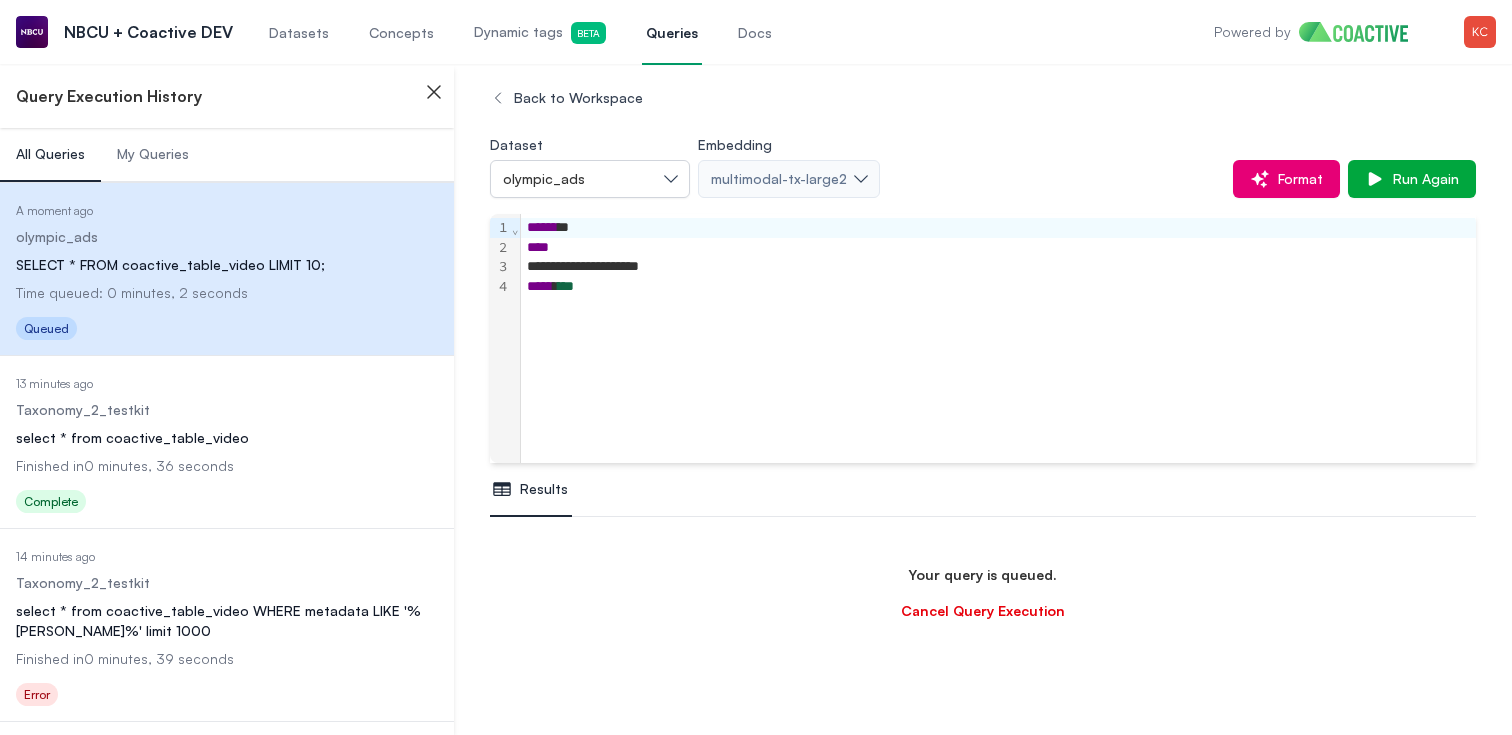 scroll, scrollTop: 118, scrollLeft: 0, axis: vertical 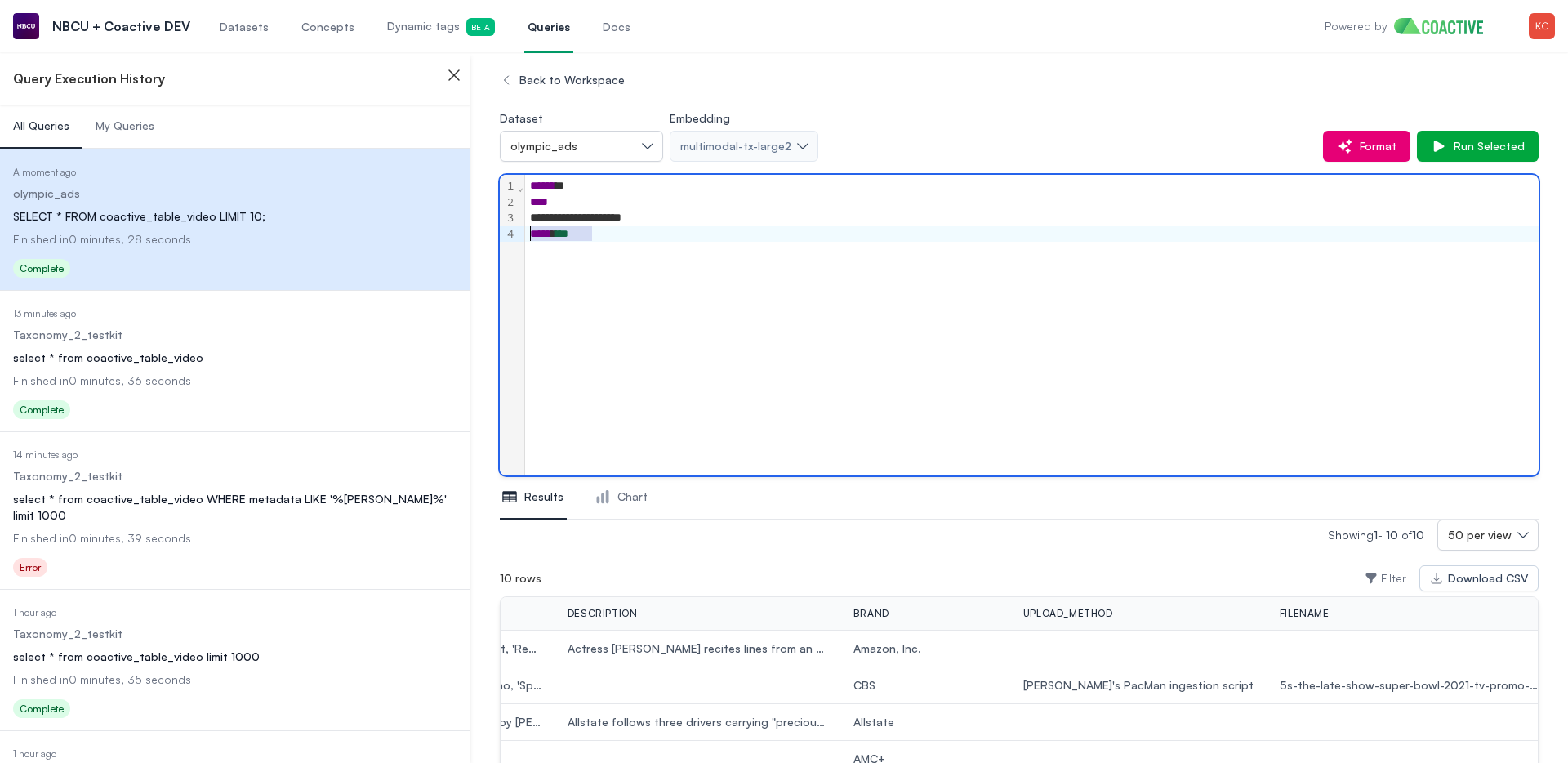 drag, startPoint x: 620, startPoint y: 239, endPoint x: 434, endPoint y: 225, distance: 186.52614 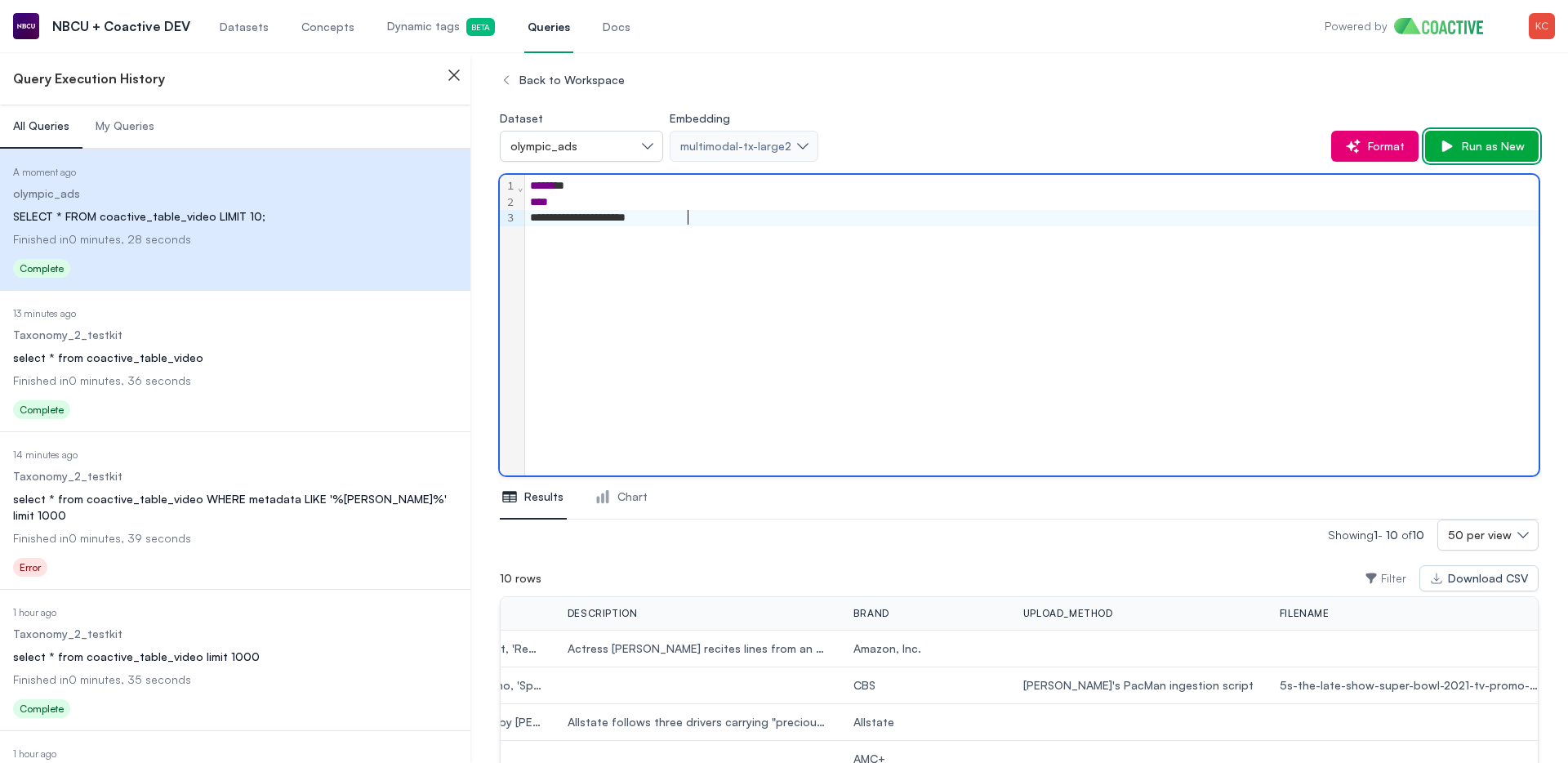 click on "Run as New" at bounding box center (1490, 146) 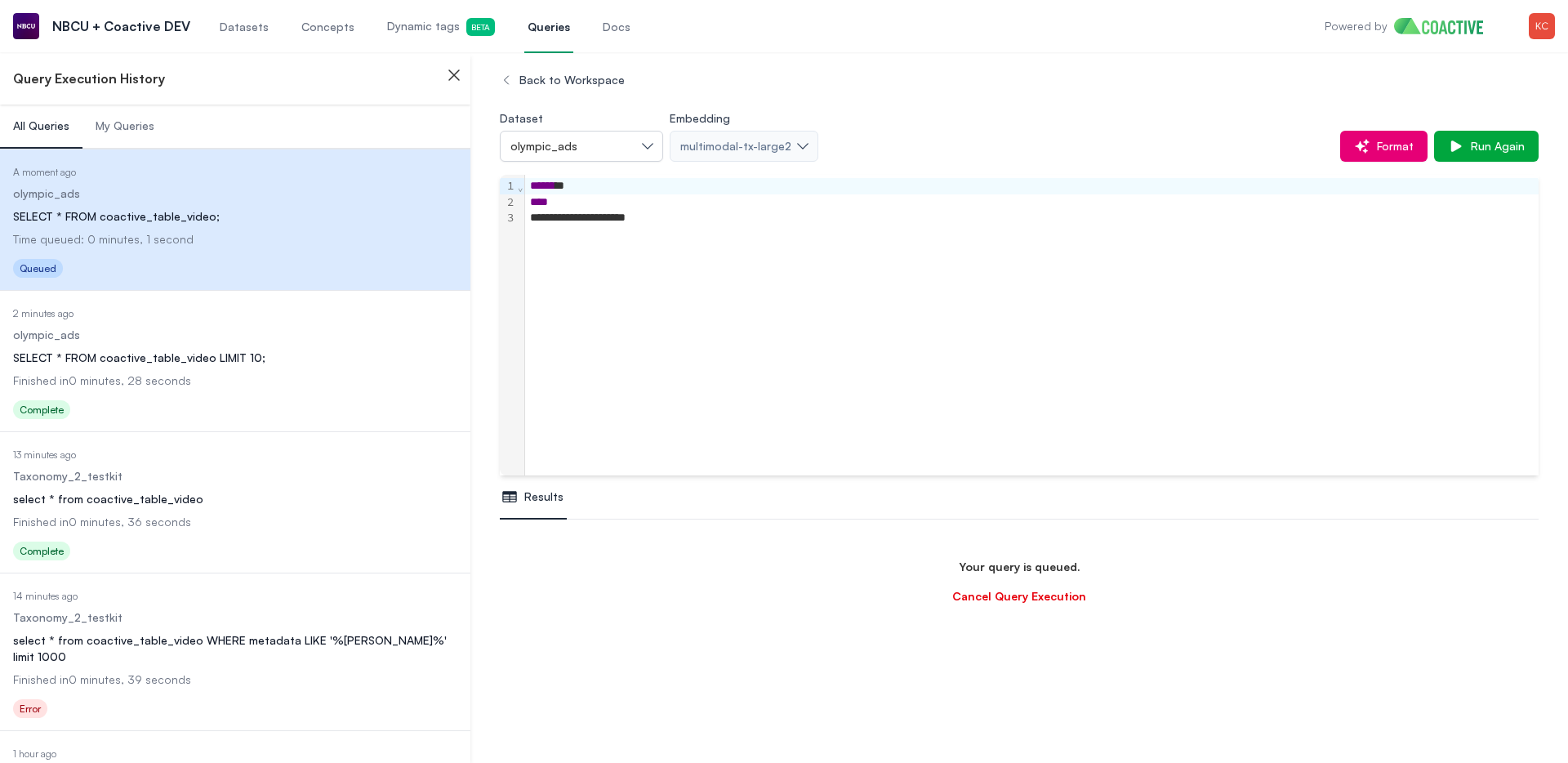 scroll, scrollTop: 193, scrollLeft: 0, axis: vertical 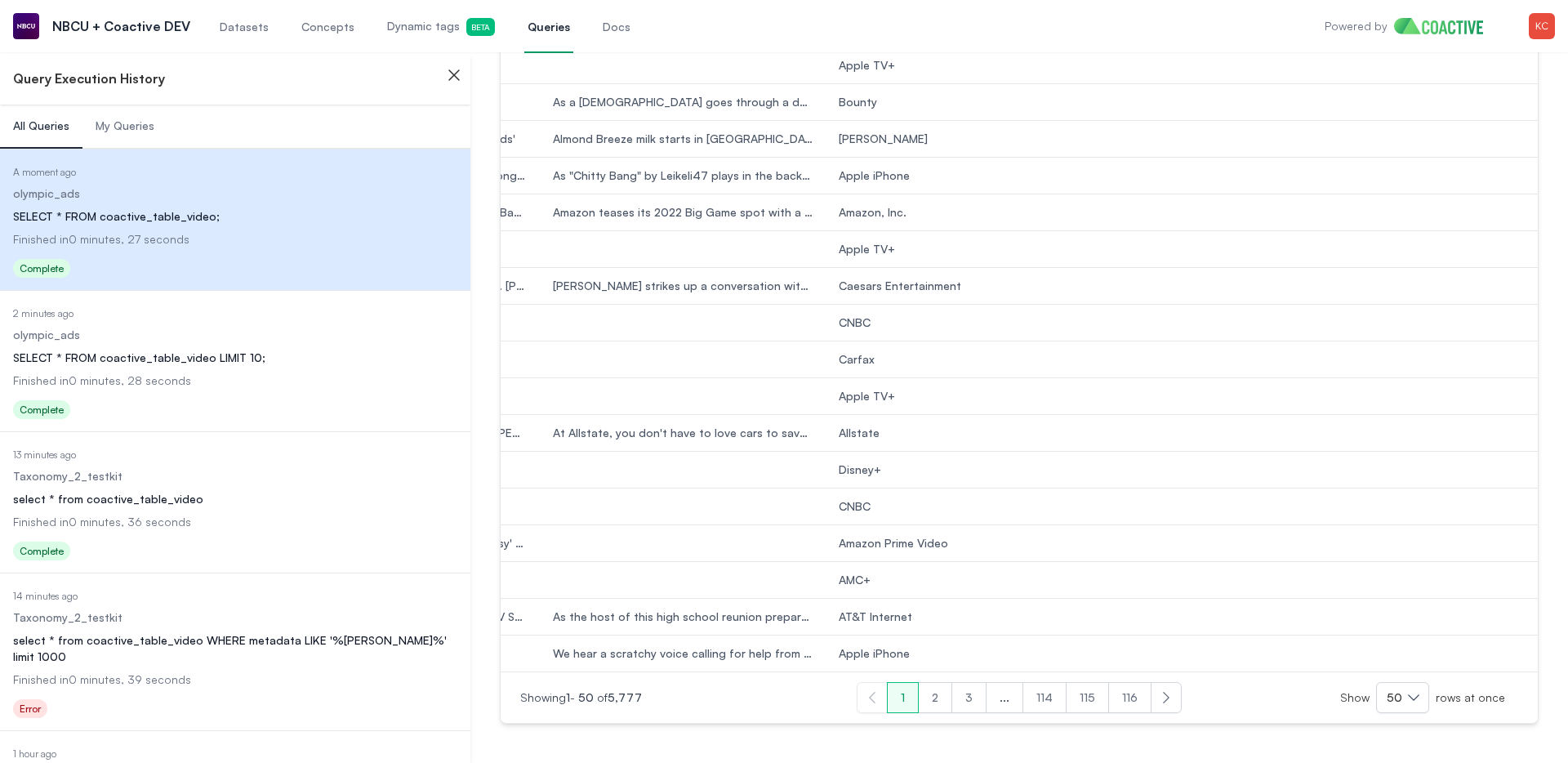 click on "2" at bounding box center (935, 698) 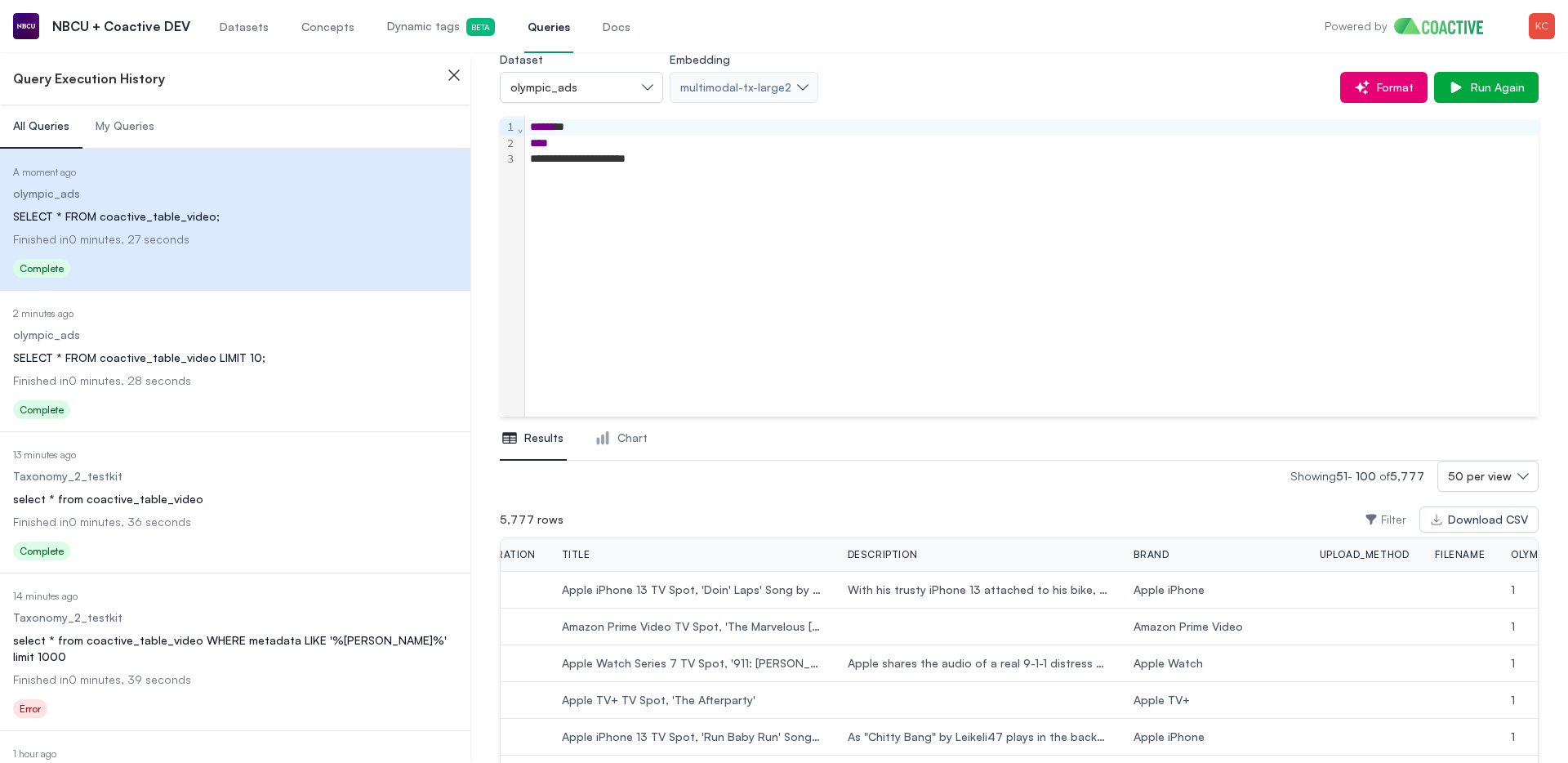 scroll, scrollTop: 0, scrollLeft: 1138, axis: horizontal 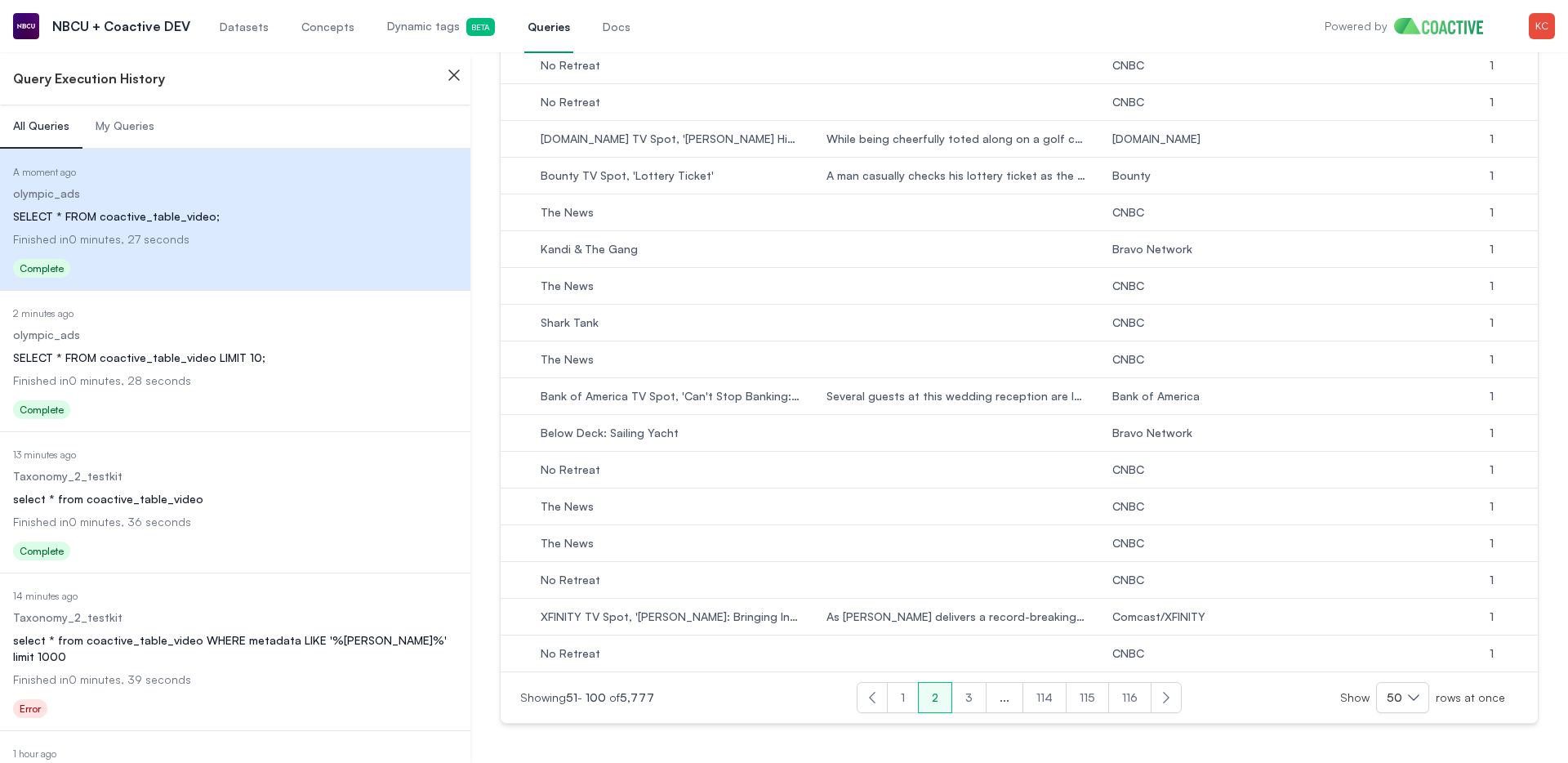 click on "3" at bounding box center (969, 698) 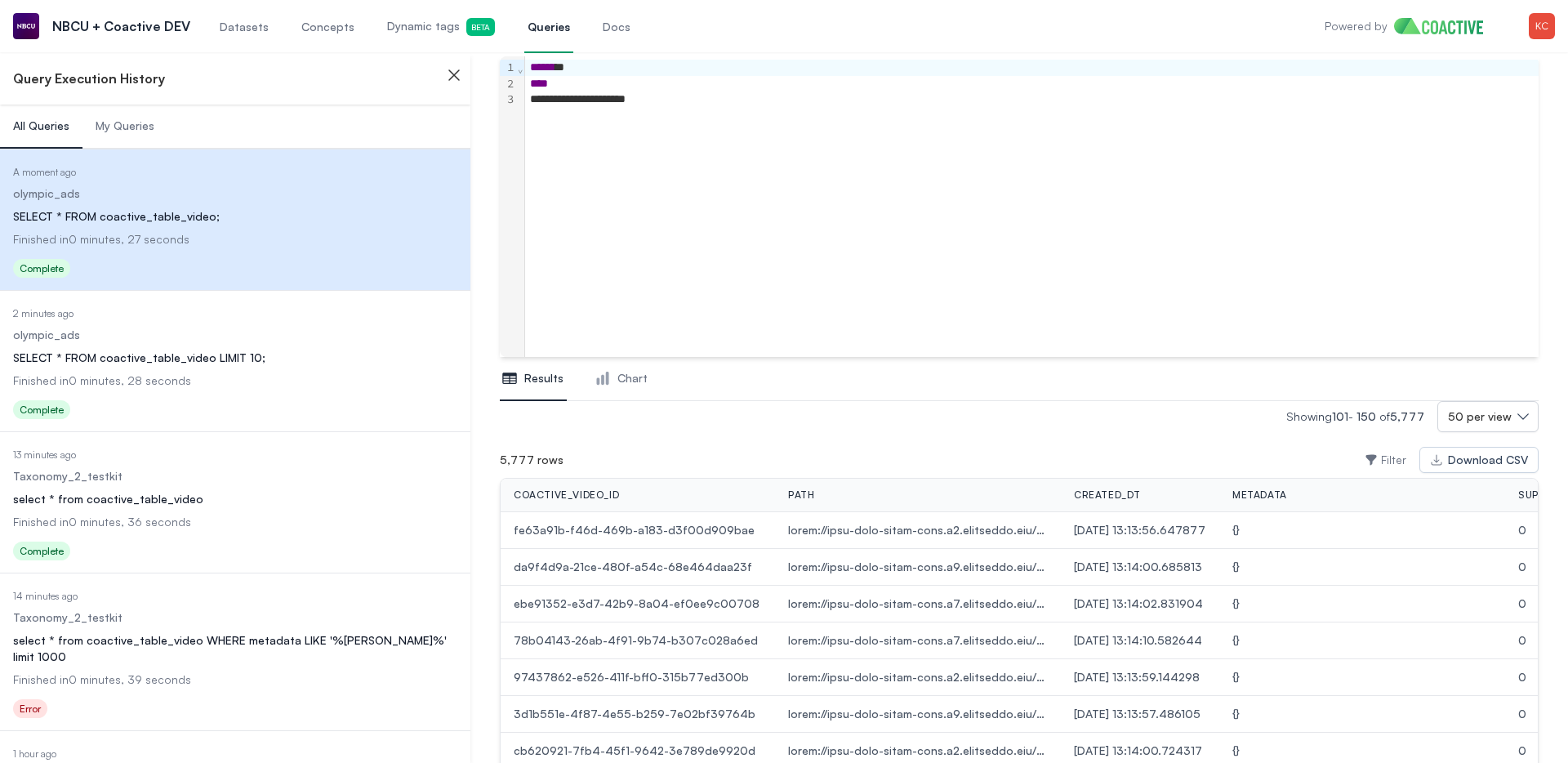 scroll, scrollTop: 121, scrollLeft: 0, axis: vertical 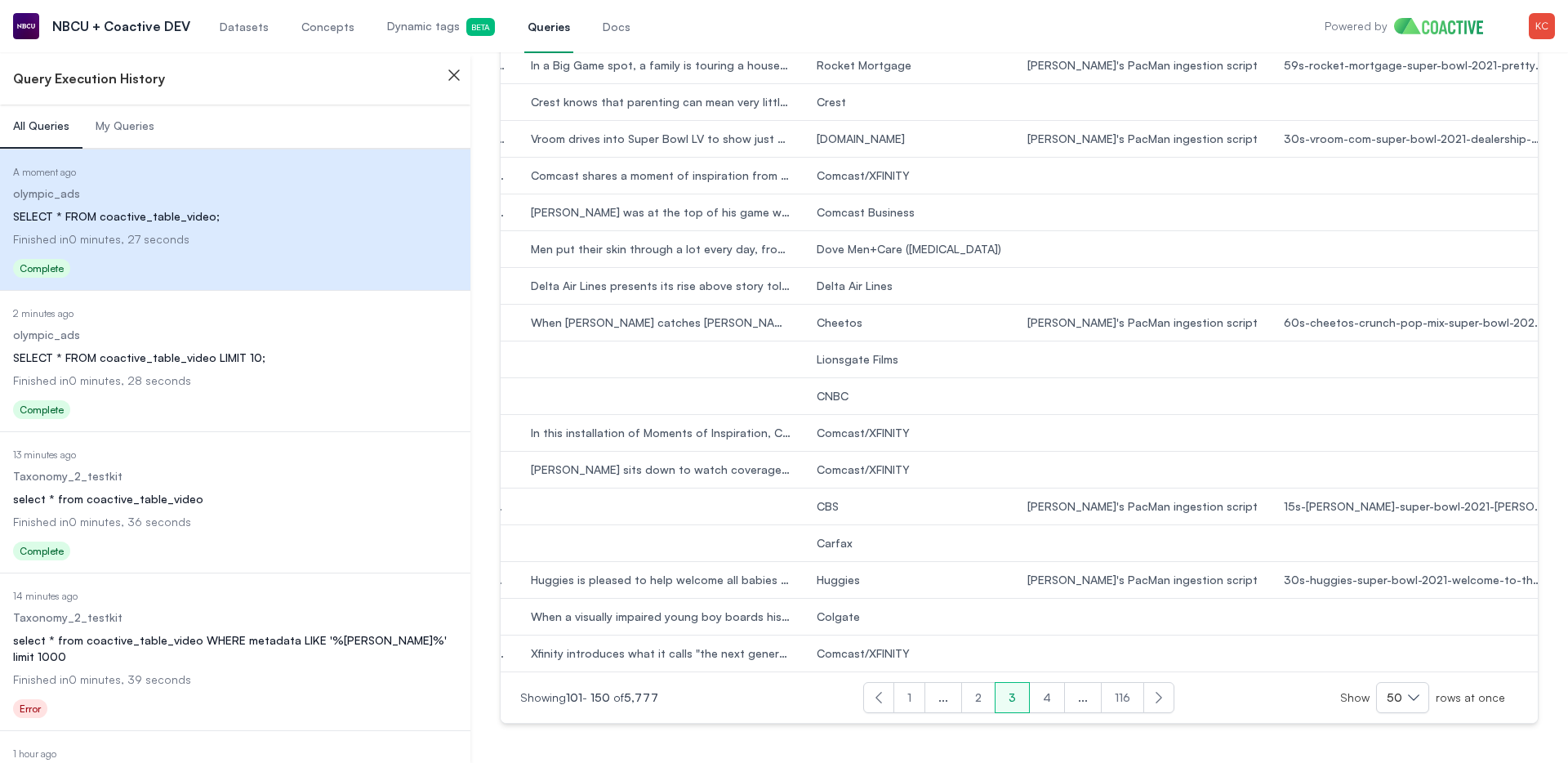 click on "4" at bounding box center (1047, 698) 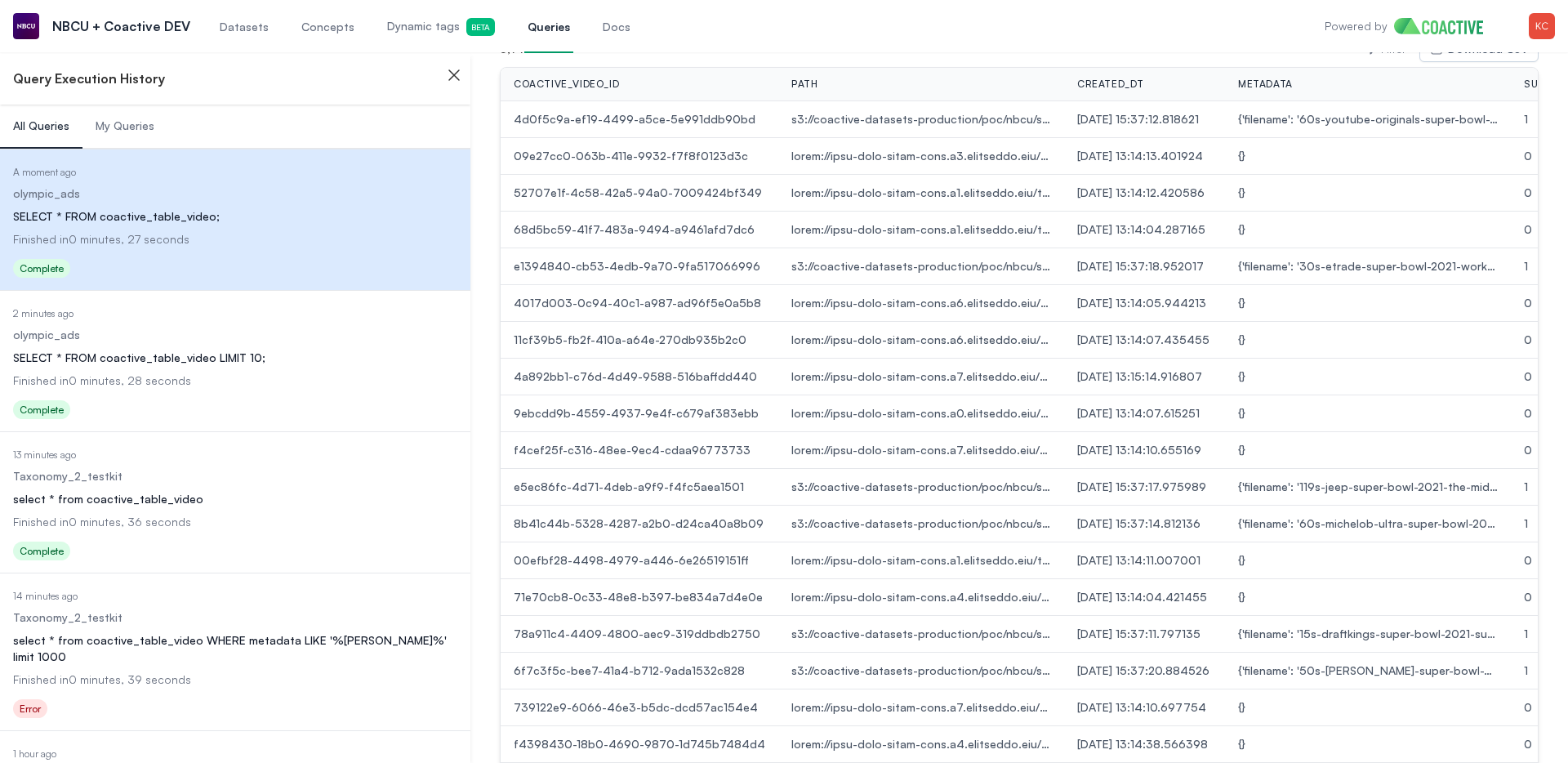 scroll, scrollTop: 618, scrollLeft: 0, axis: vertical 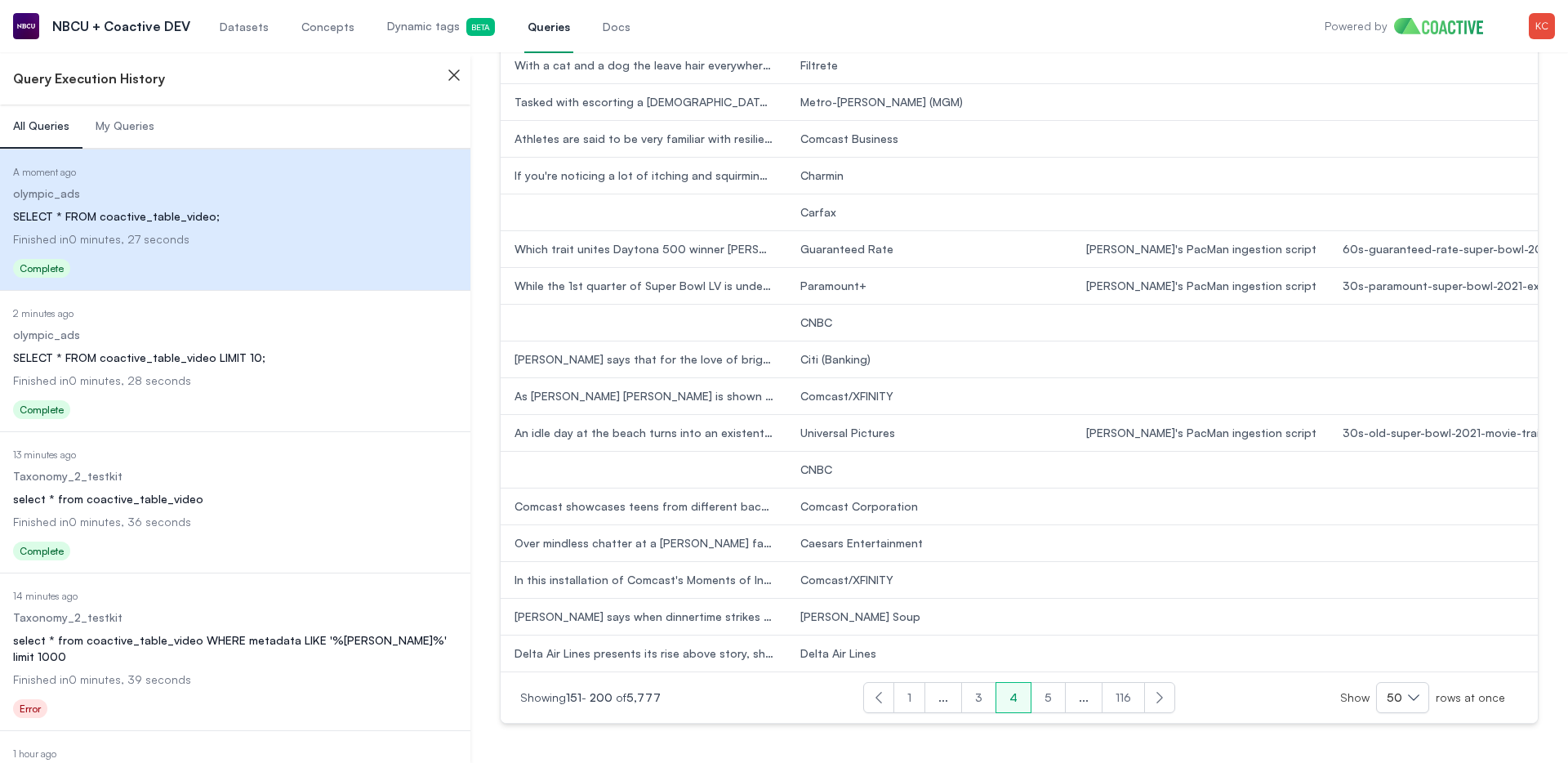 click on "5" at bounding box center [1048, 698] 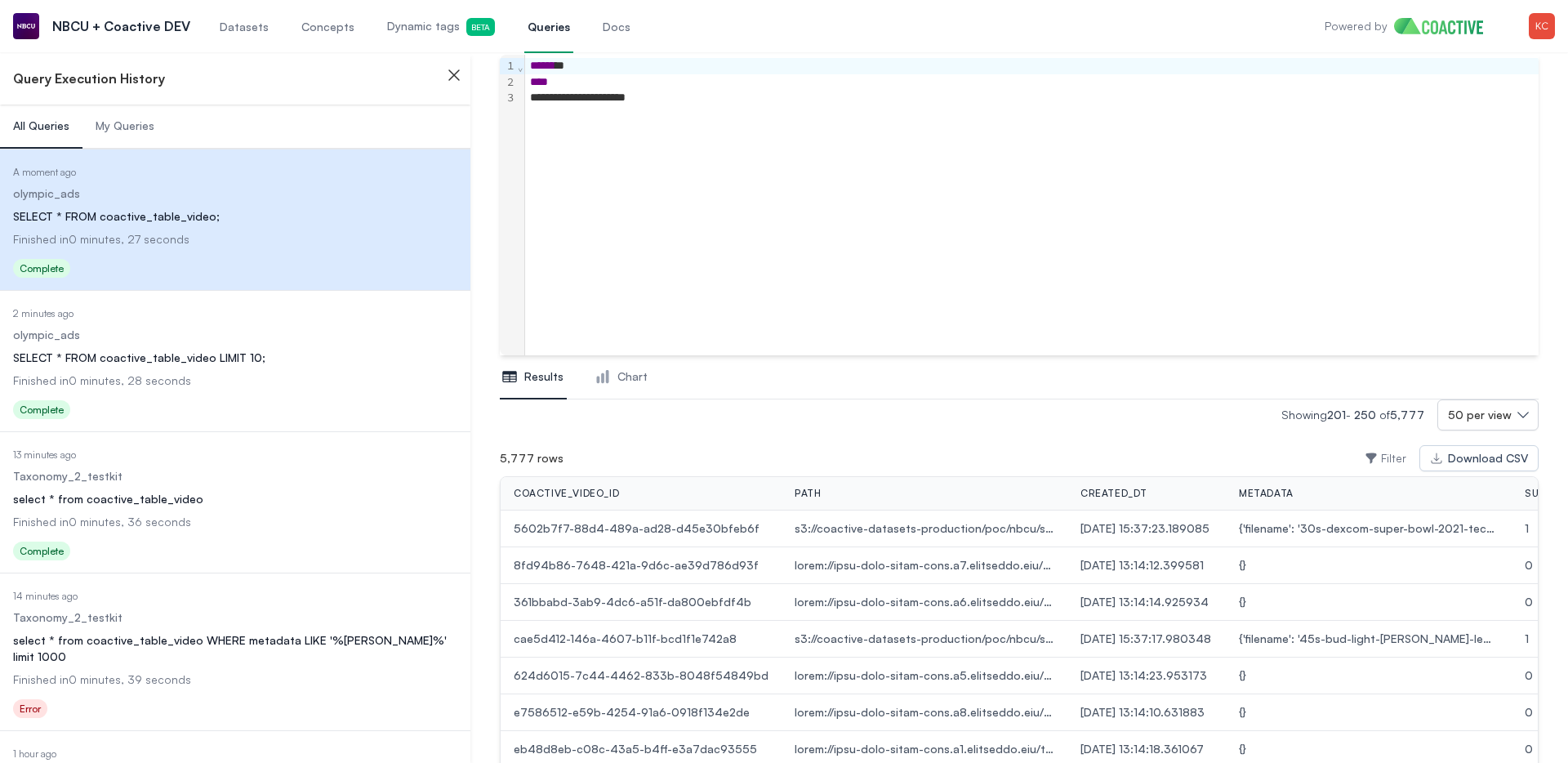 scroll, scrollTop: 122, scrollLeft: 0, axis: vertical 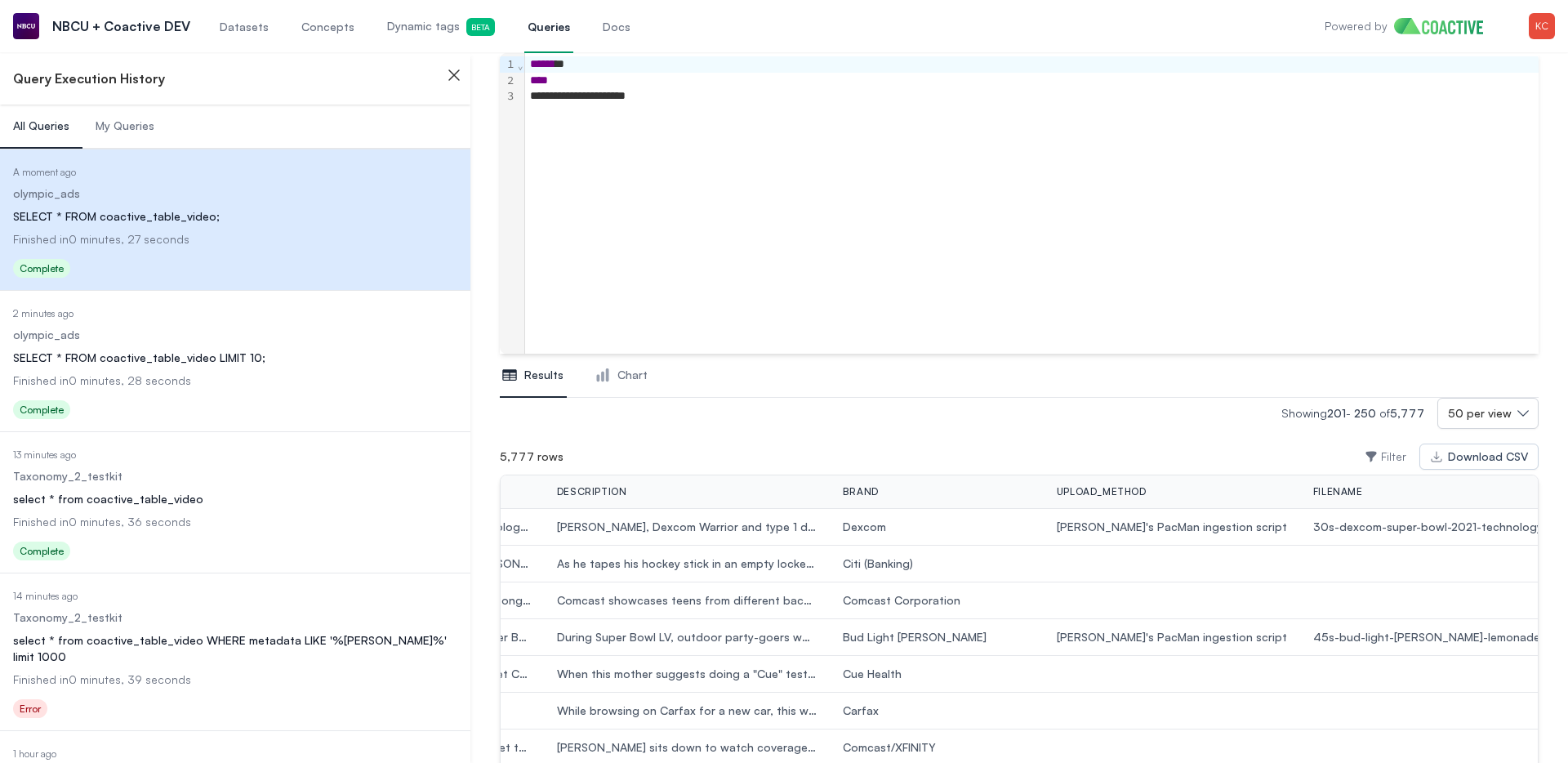 click on "Dynamic tags Beta" at bounding box center (441, 27) 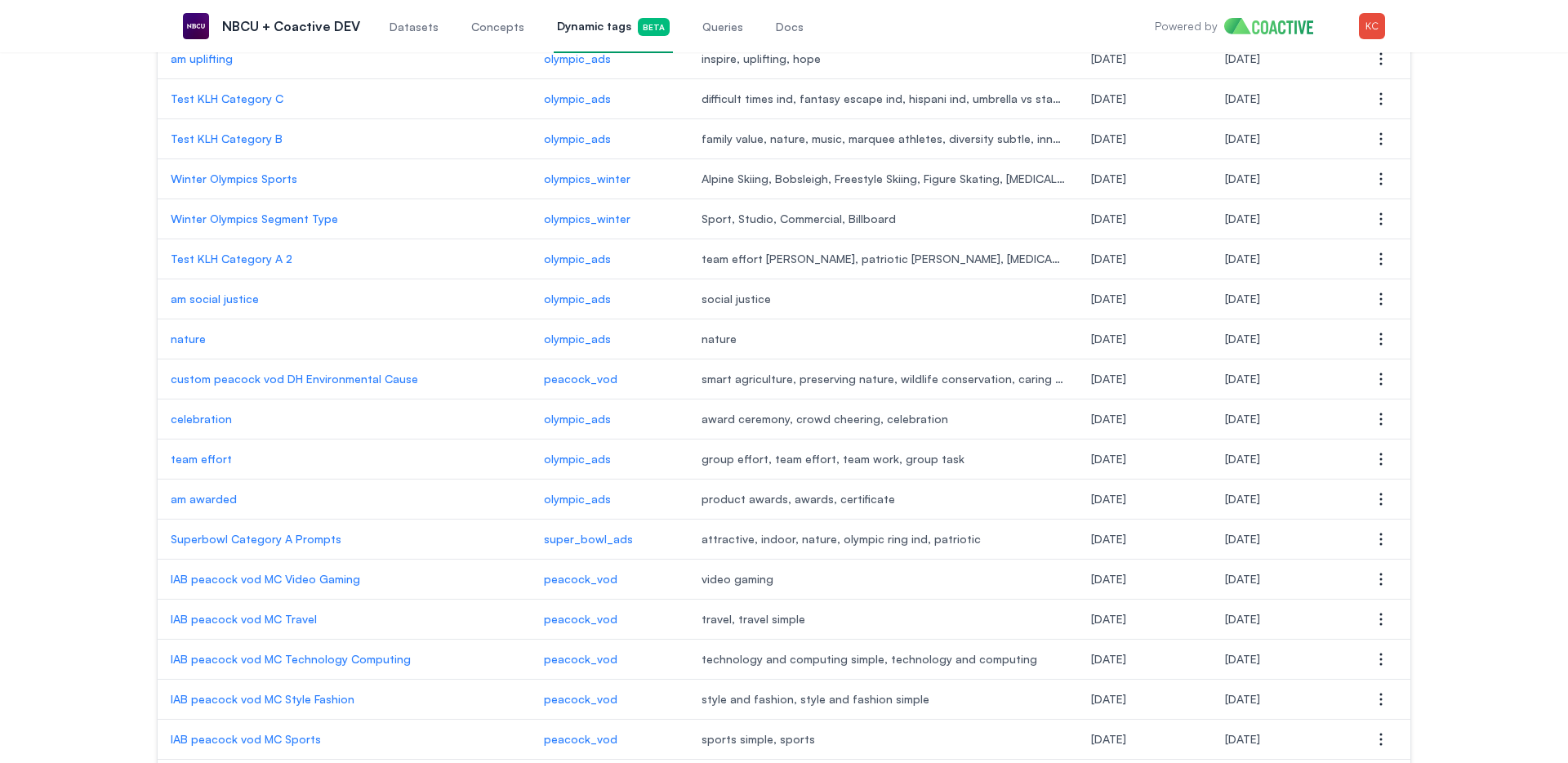 scroll, scrollTop: 0, scrollLeft: 0, axis: both 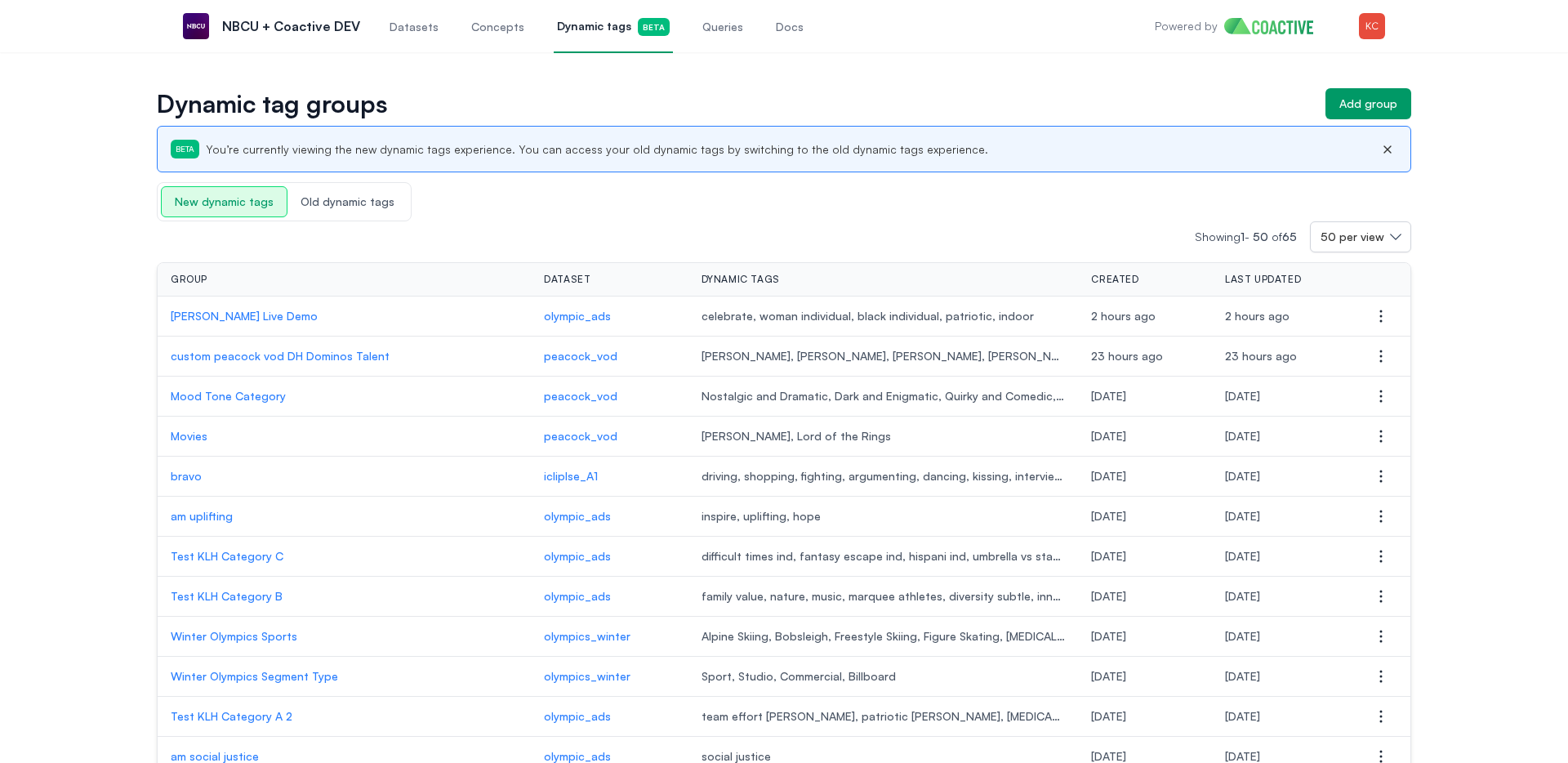 click on "Old dynamic tags" at bounding box center [347, 202] 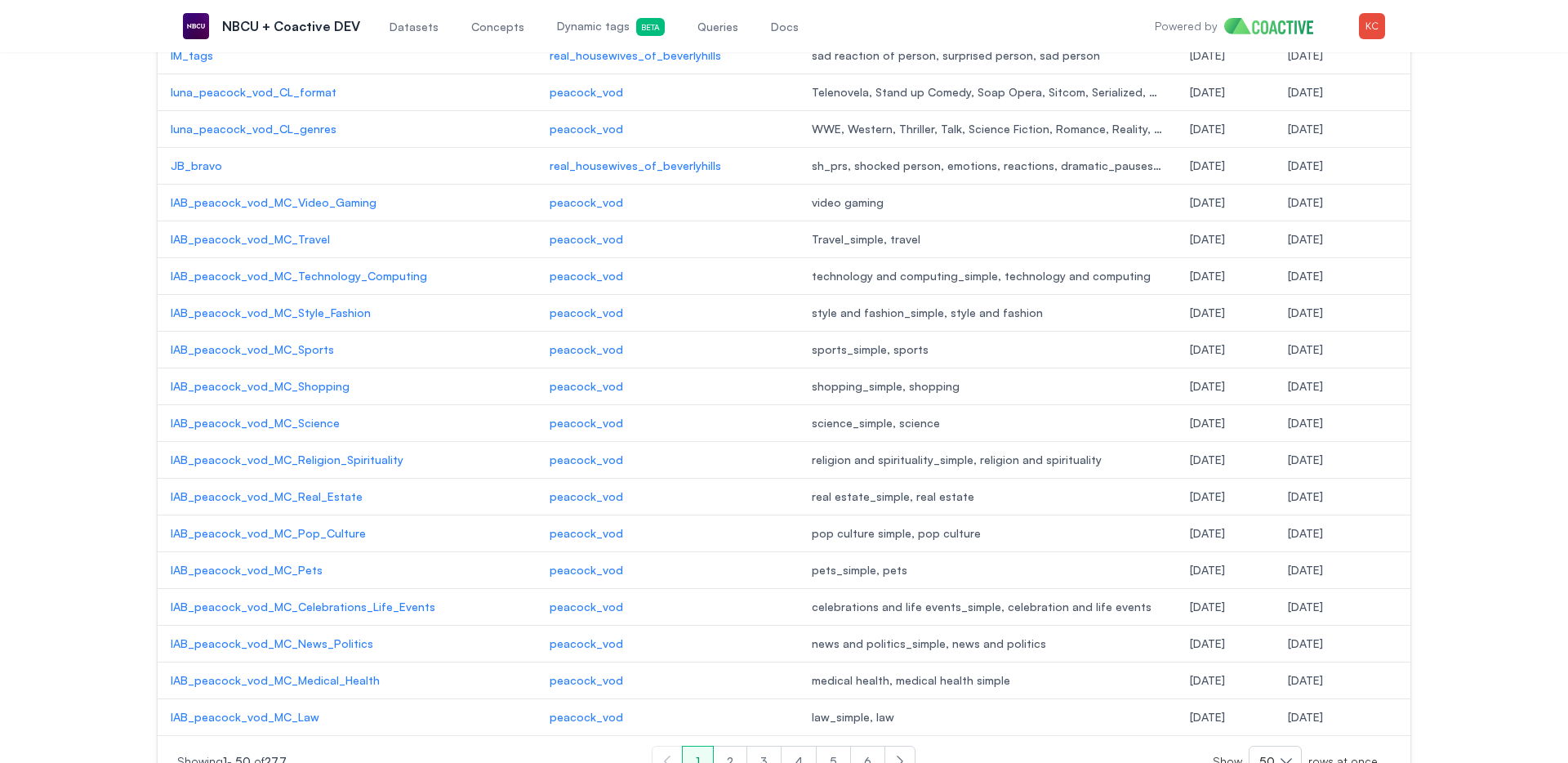 scroll, scrollTop: 1399, scrollLeft: 0, axis: vertical 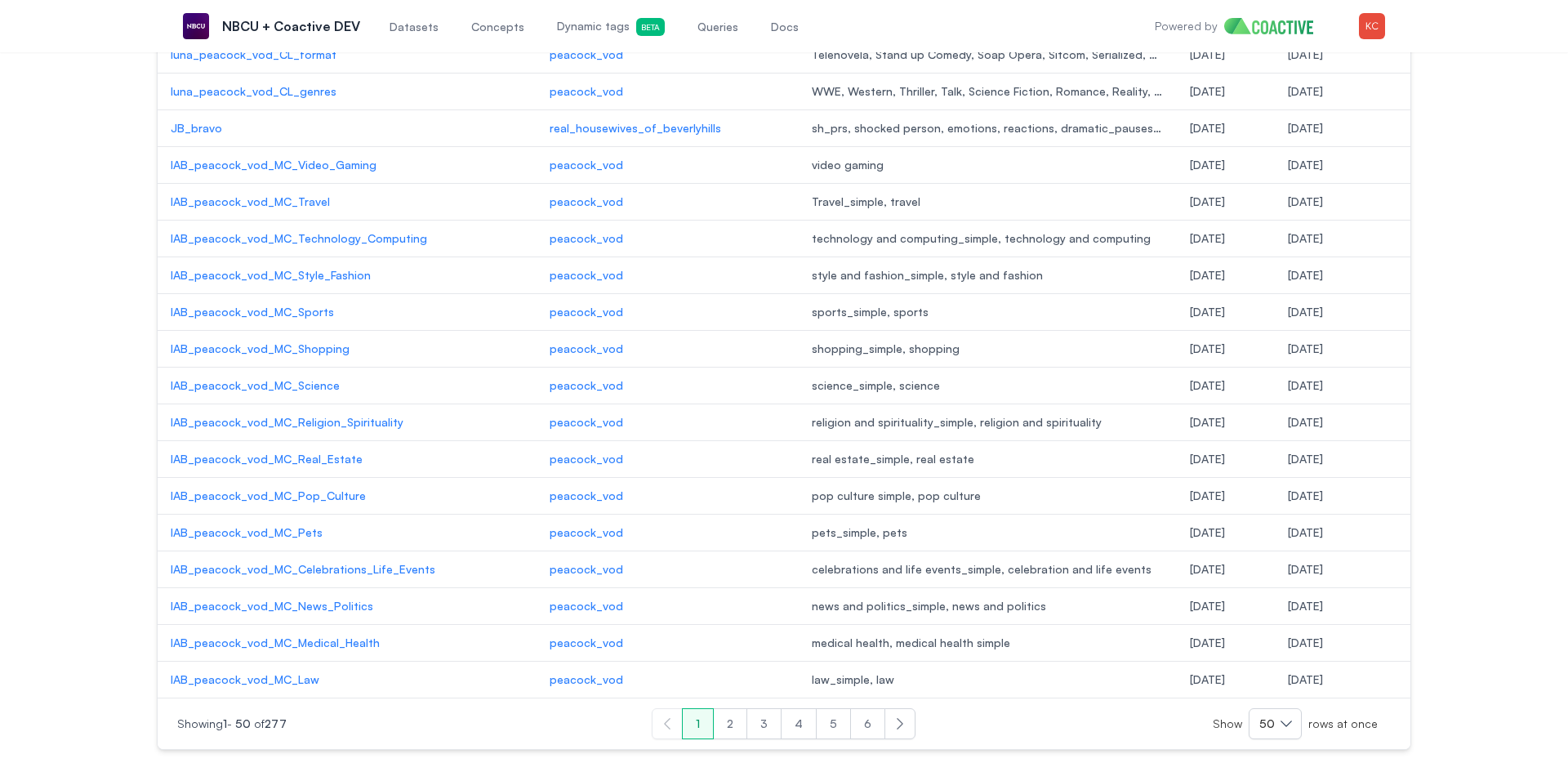 click on "2" at bounding box center (730, 724) 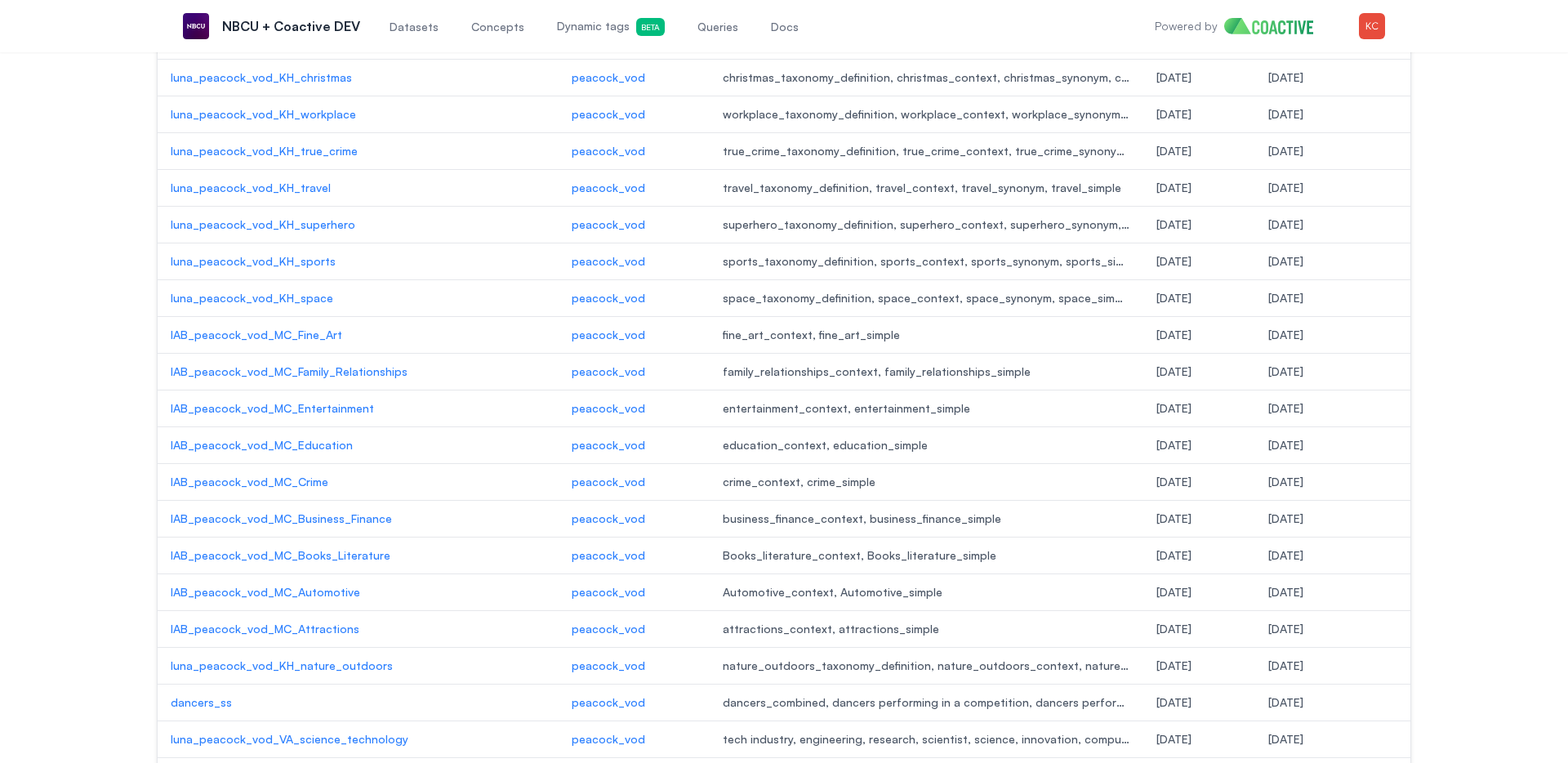 scroll, scrollTop: 1399, scrollLeft: 0, axis: vertical 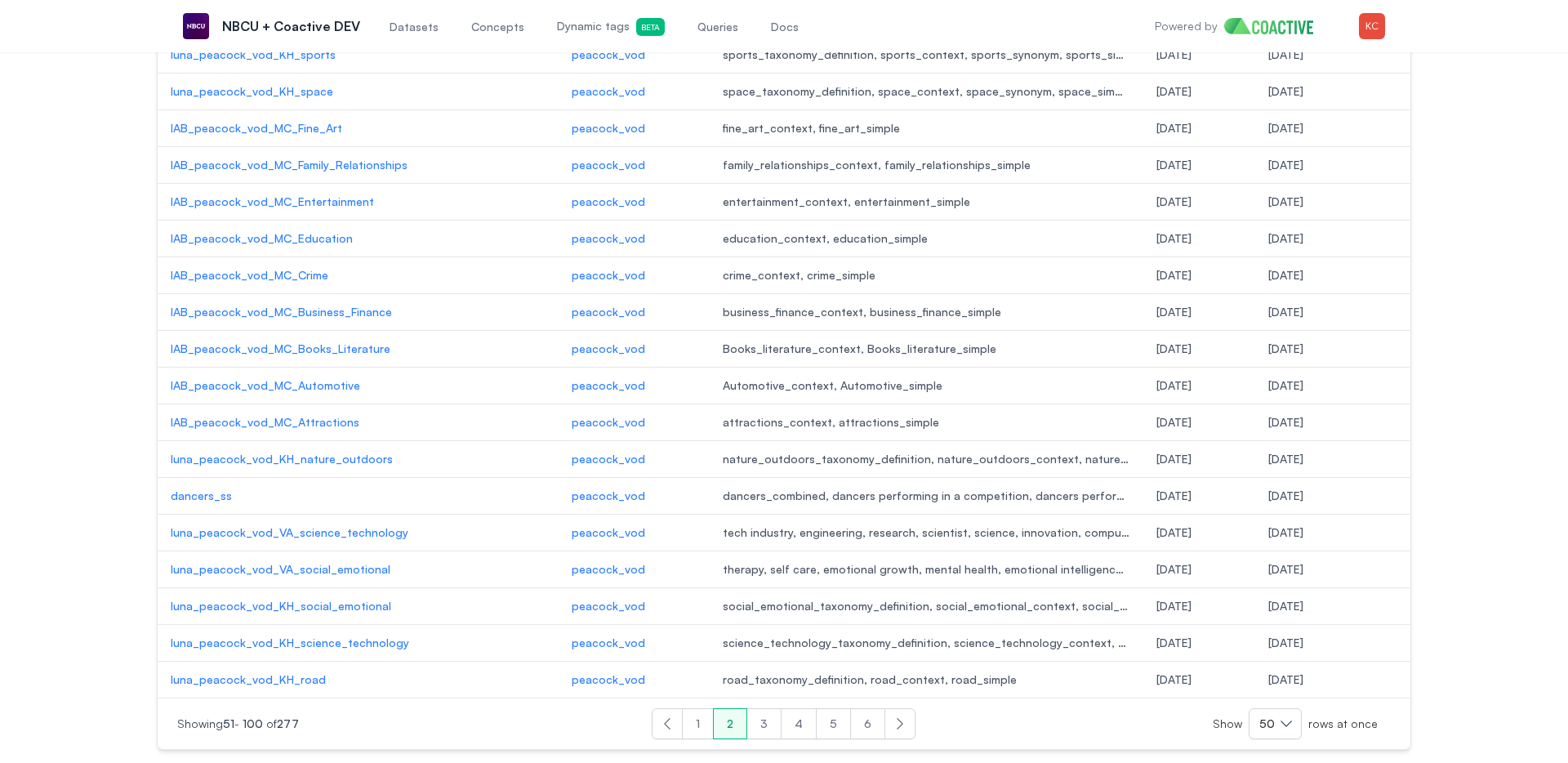 click on "Concepts" at bounding box center [497, 27] 